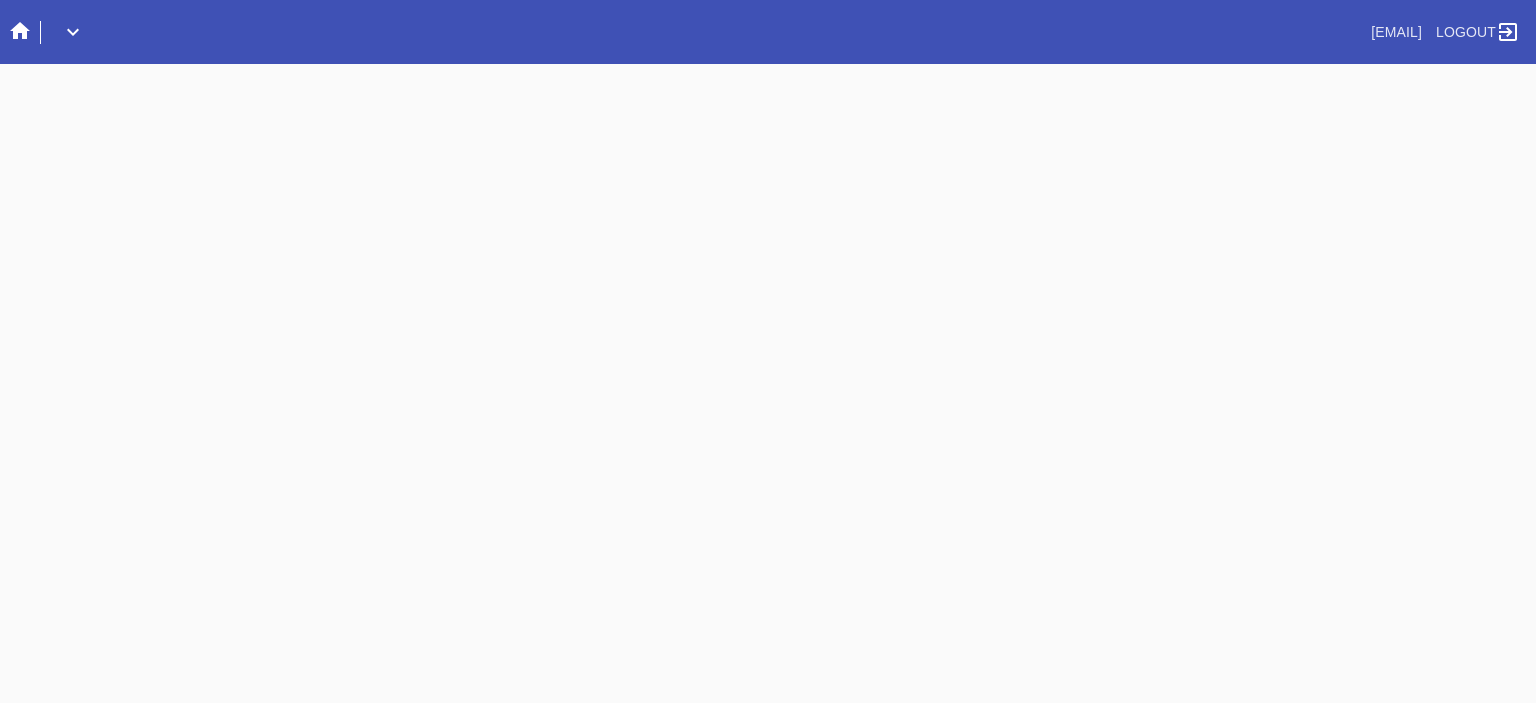 scroll, scrollTop: 0, scrollLeft: 0, axis: both 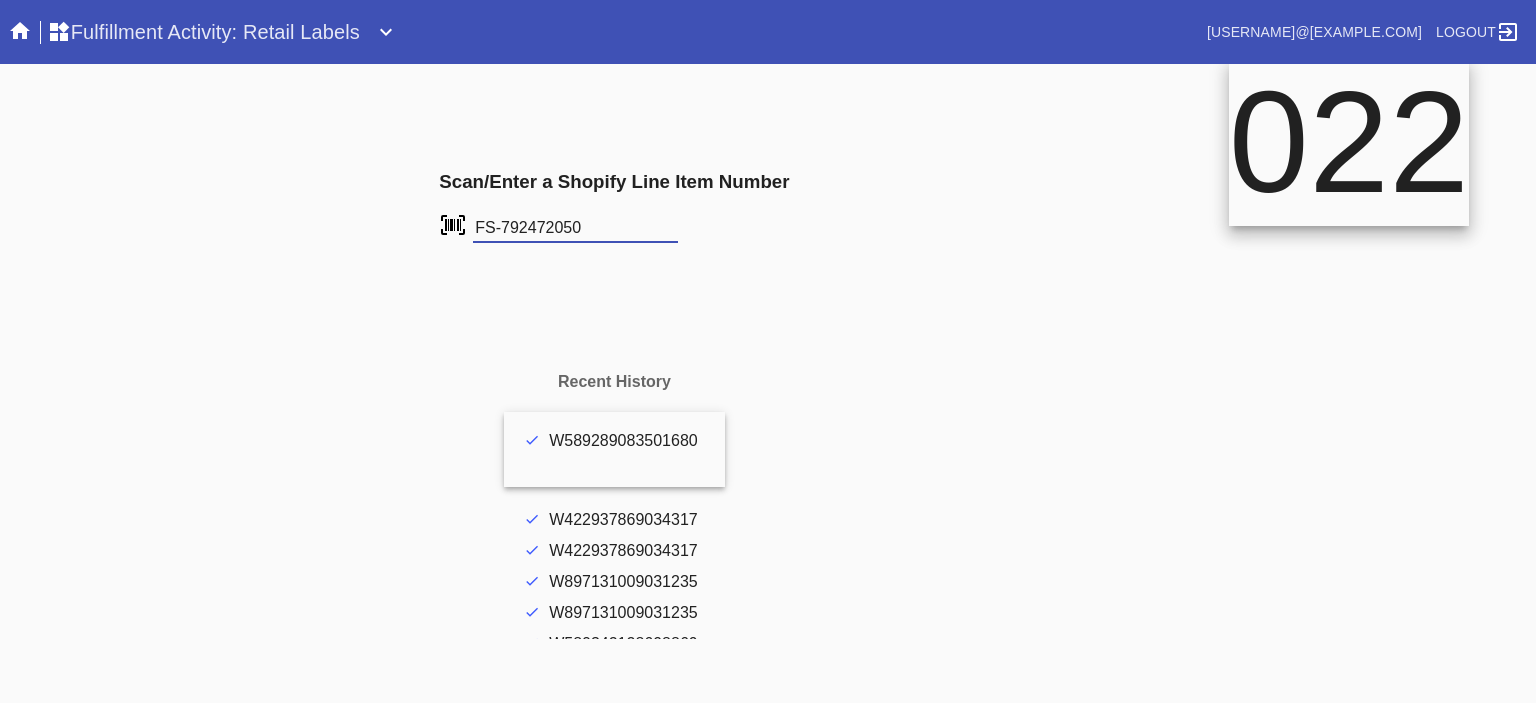 type on "FS-792472050" 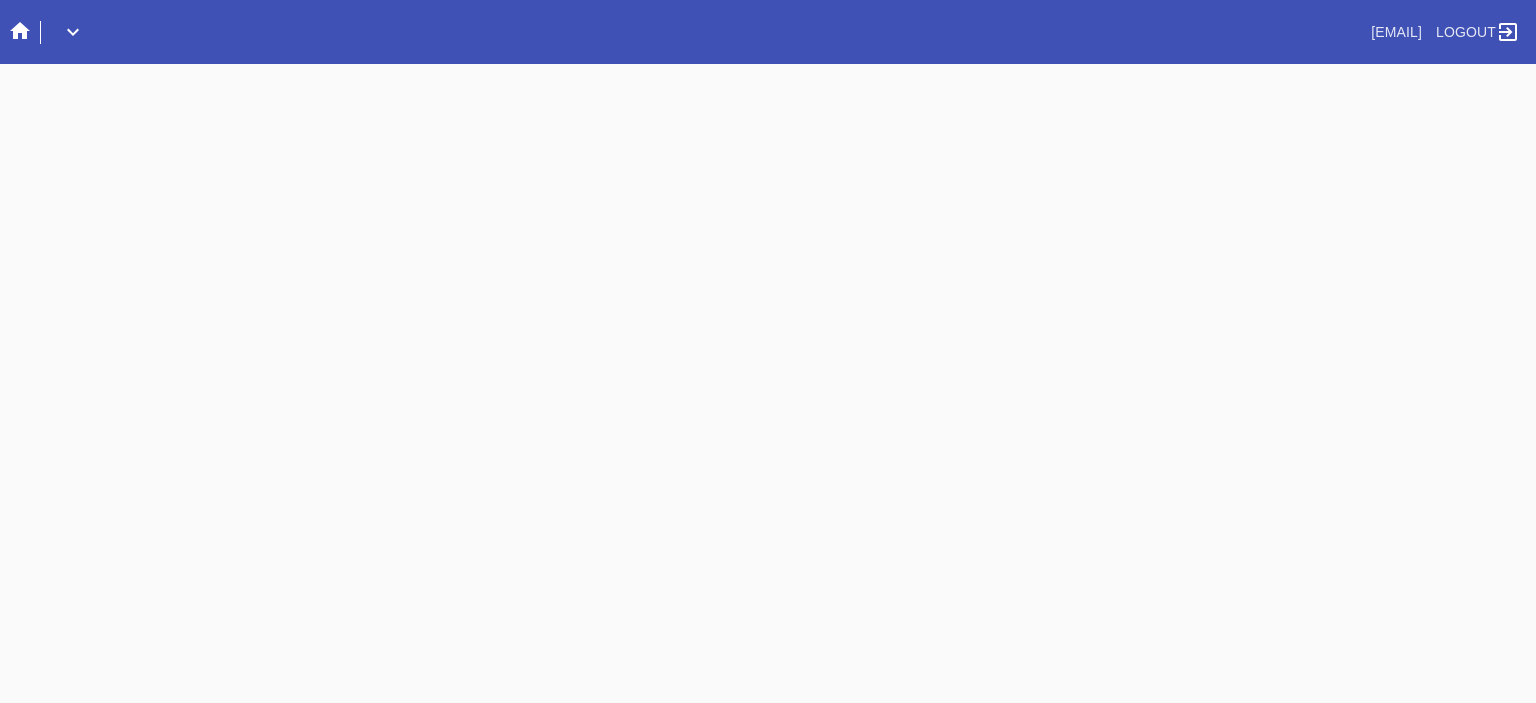 scroll, scrollTop: 0, scrollLeft: 0, axis: both 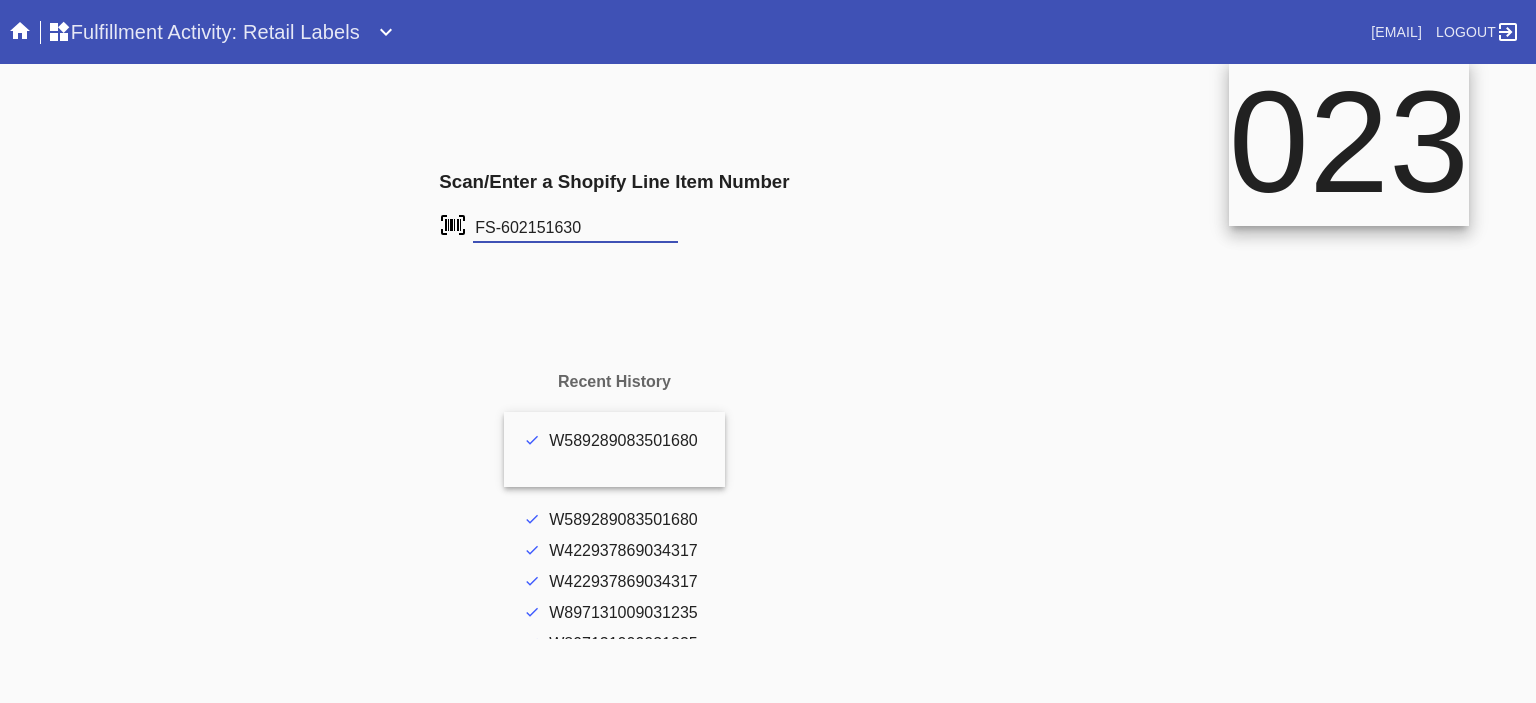 type on "FS-602151630" 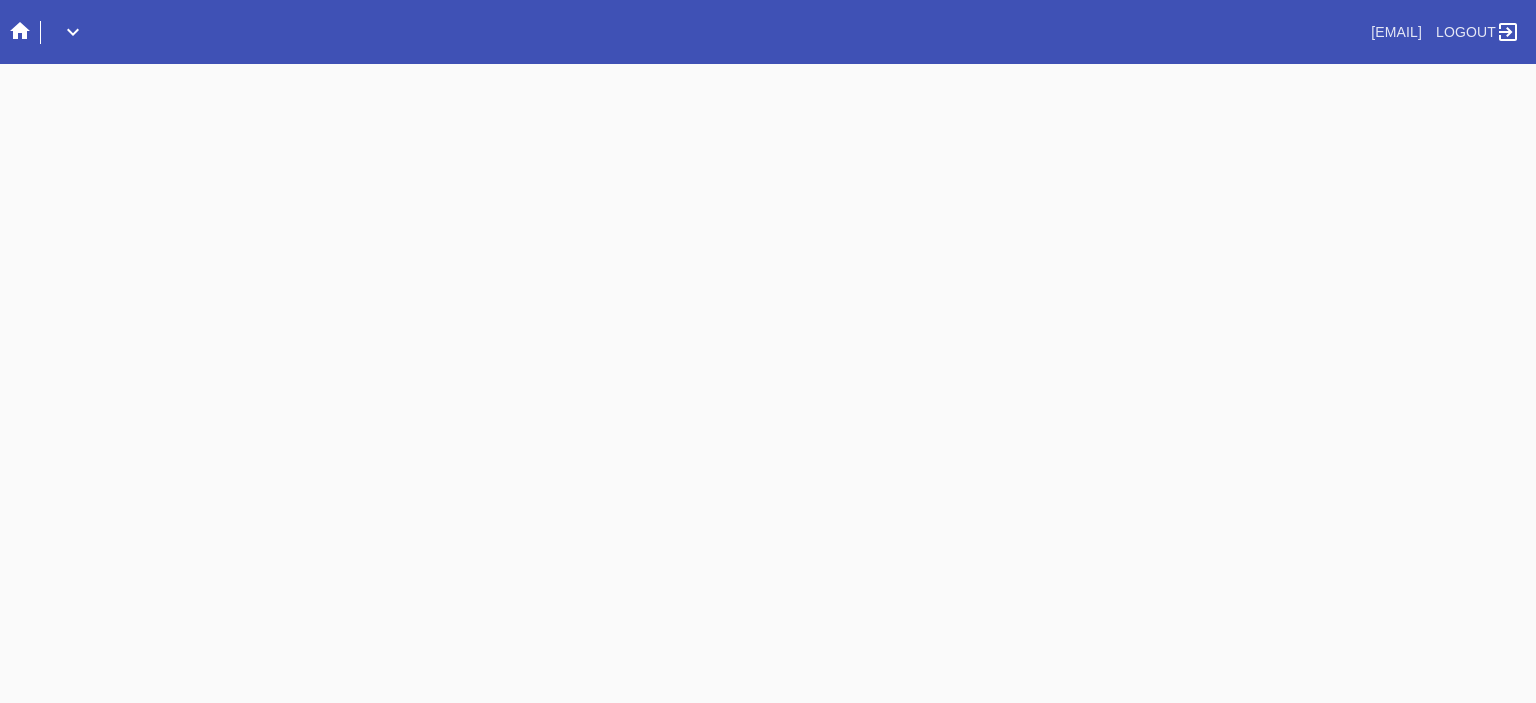 scroll, scrollTop: 0, scrollLeft: 0, axis: both 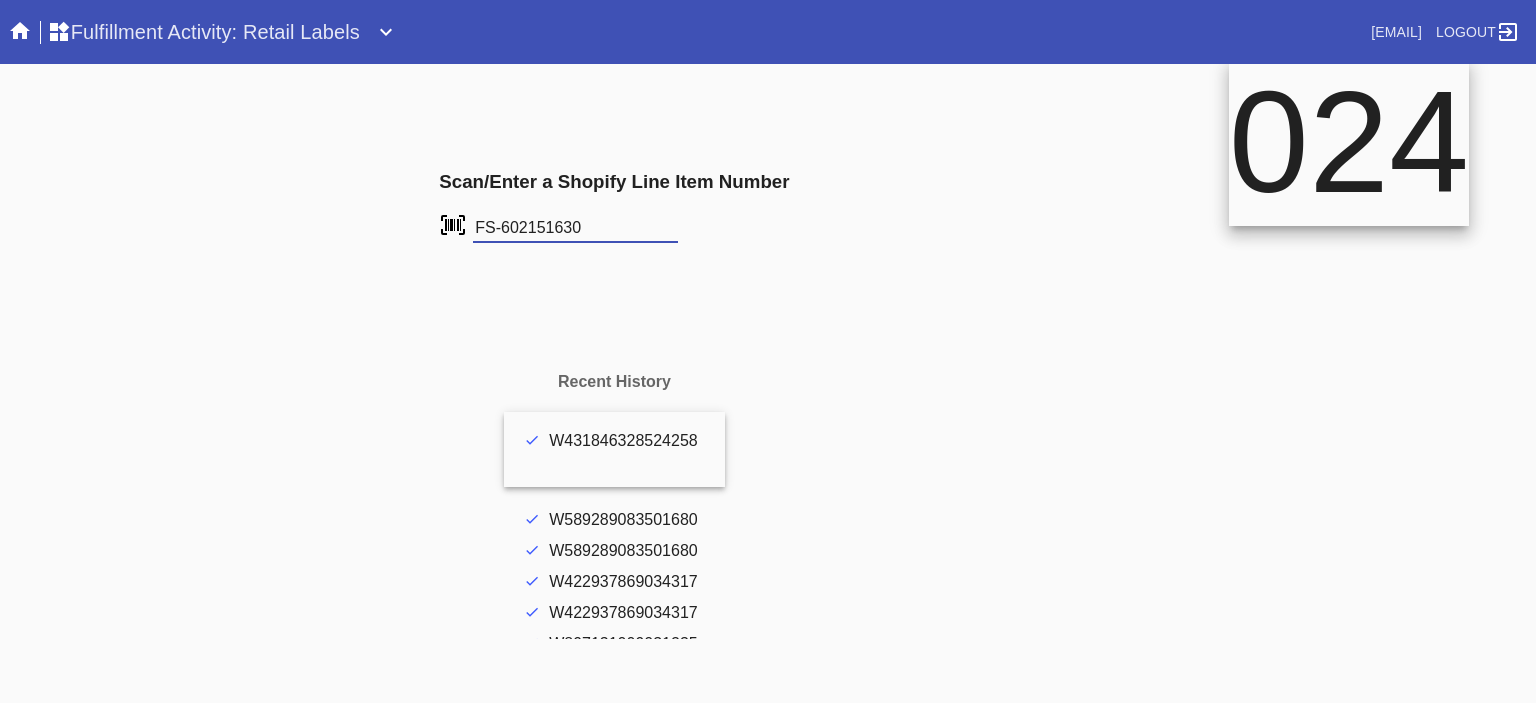 type on "FS-602151630" 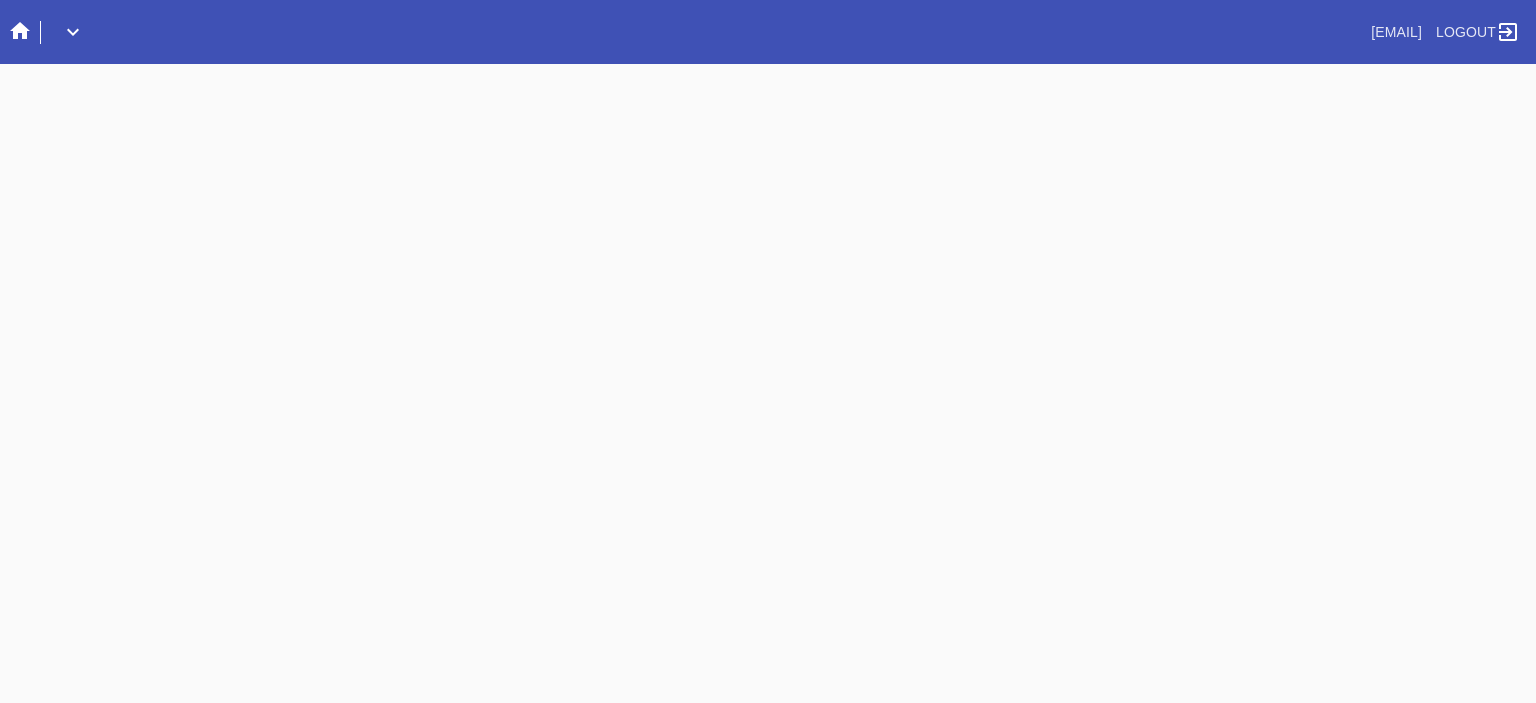 scroll, scrollTop: 0, scrollLeft: 0, axis: both 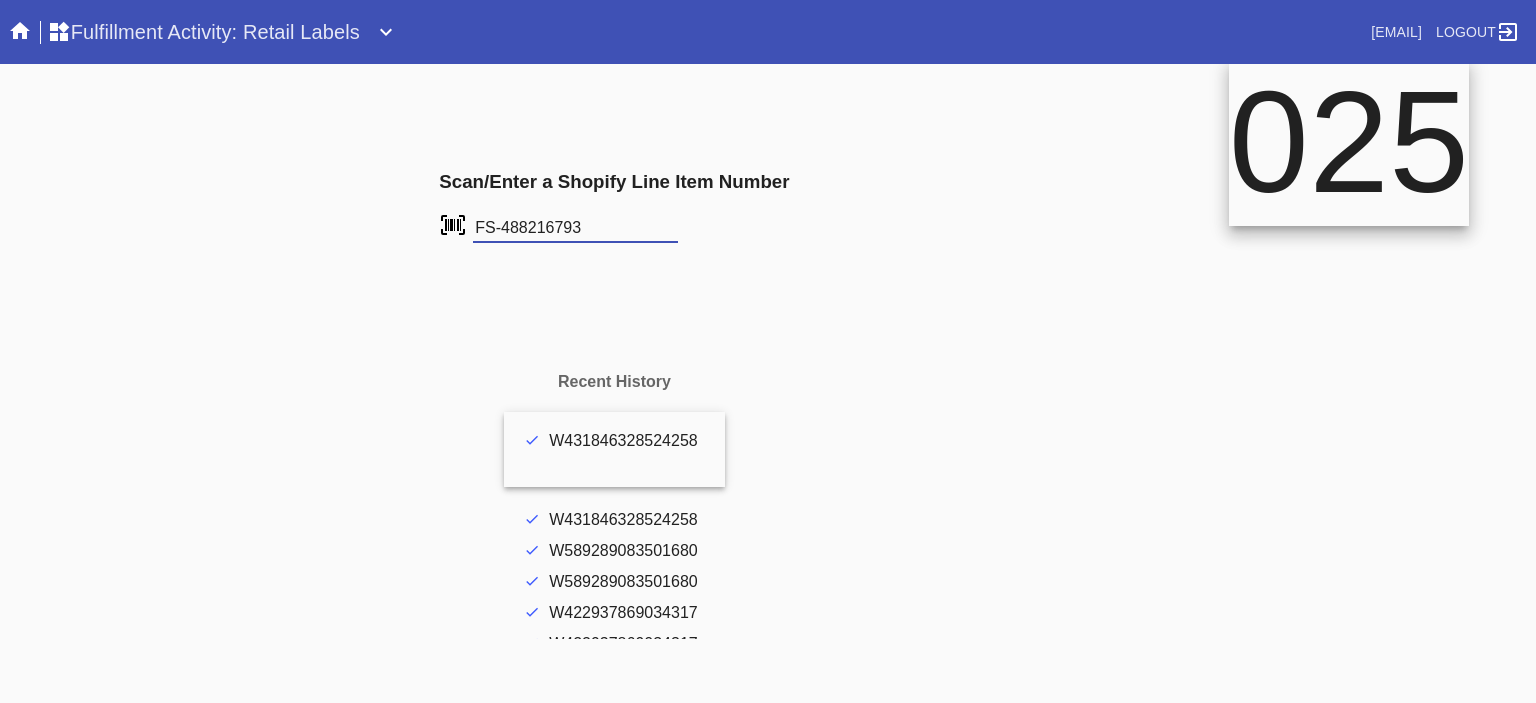 type on "FS-488216793" 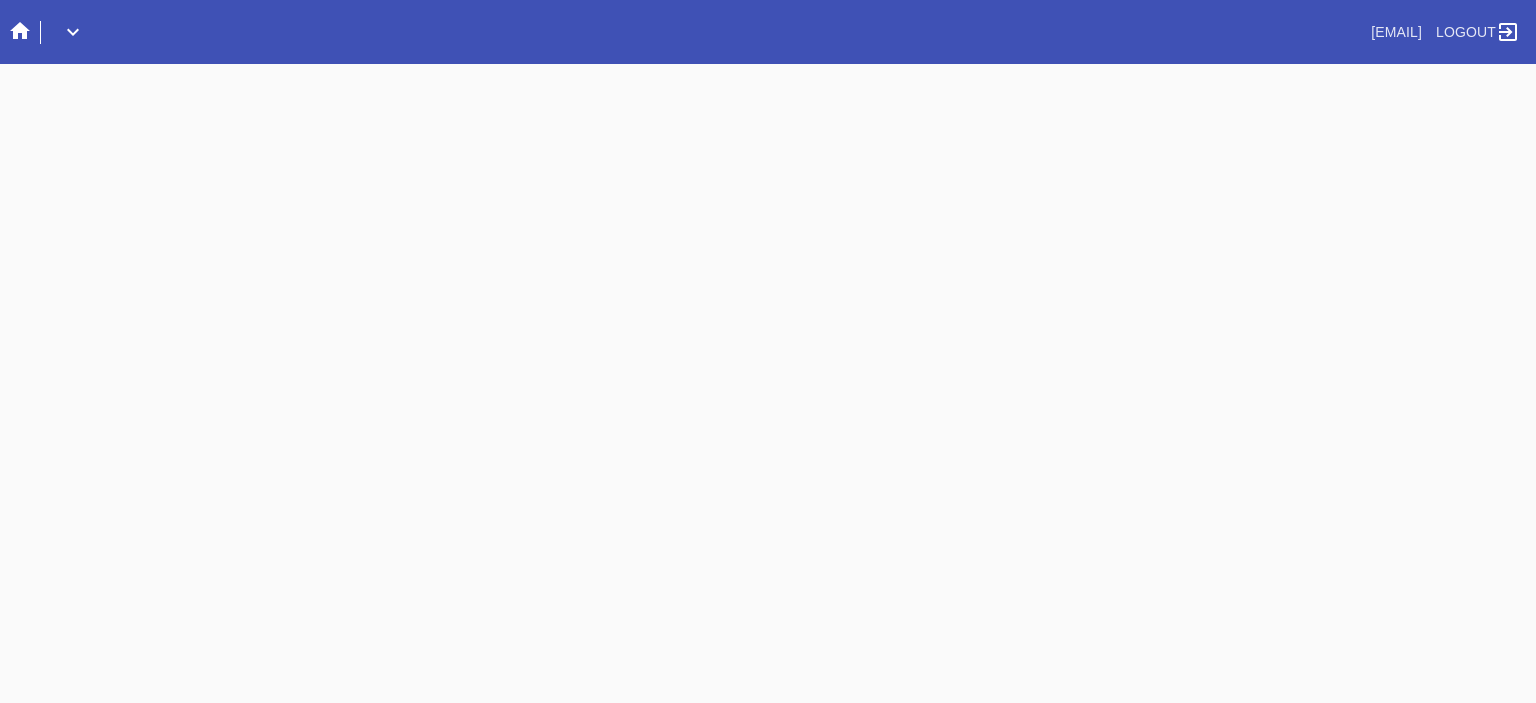 scroll, scrollTop: 0, scrollLeft: 0, axis: both 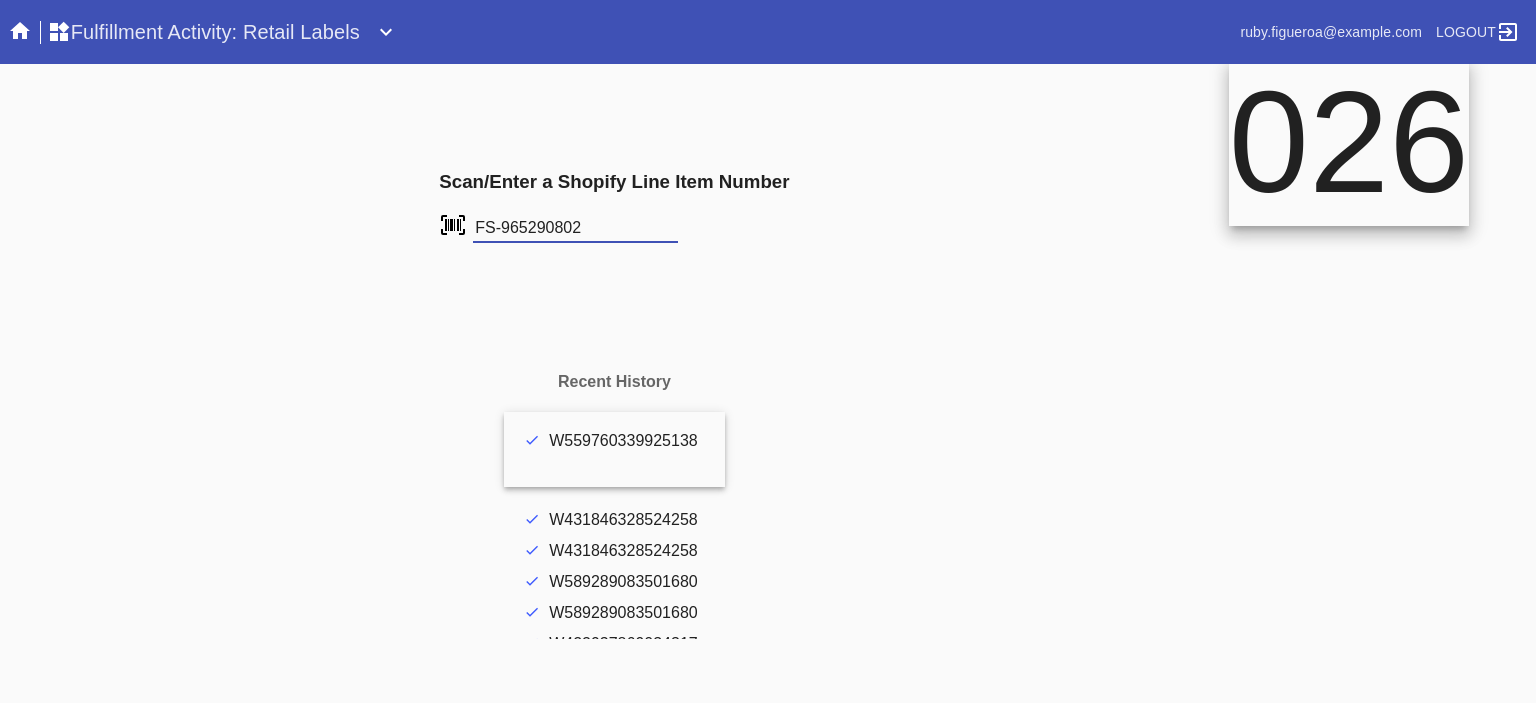 type on "FS-965290802" 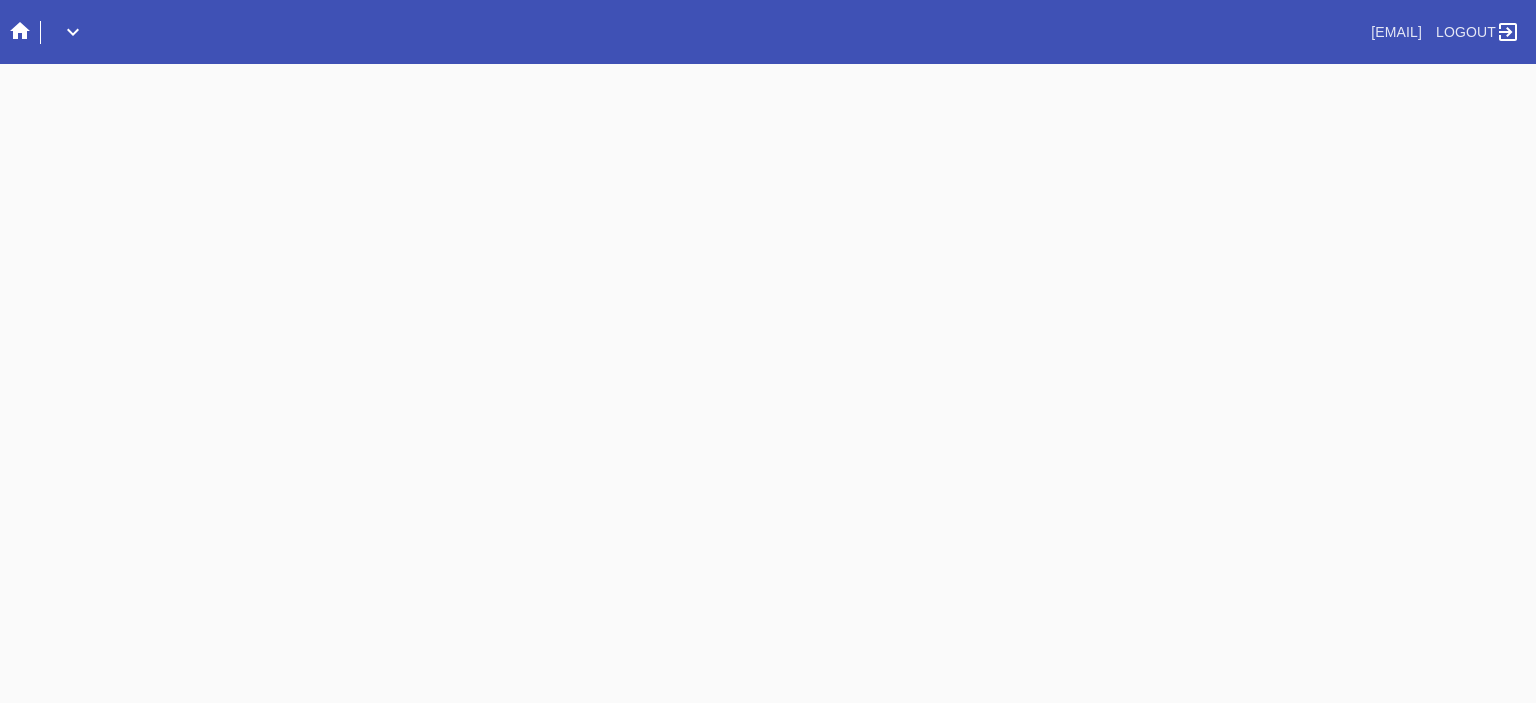 scroll, scrollTop: 0, scrollLeft: 0, axis: both 